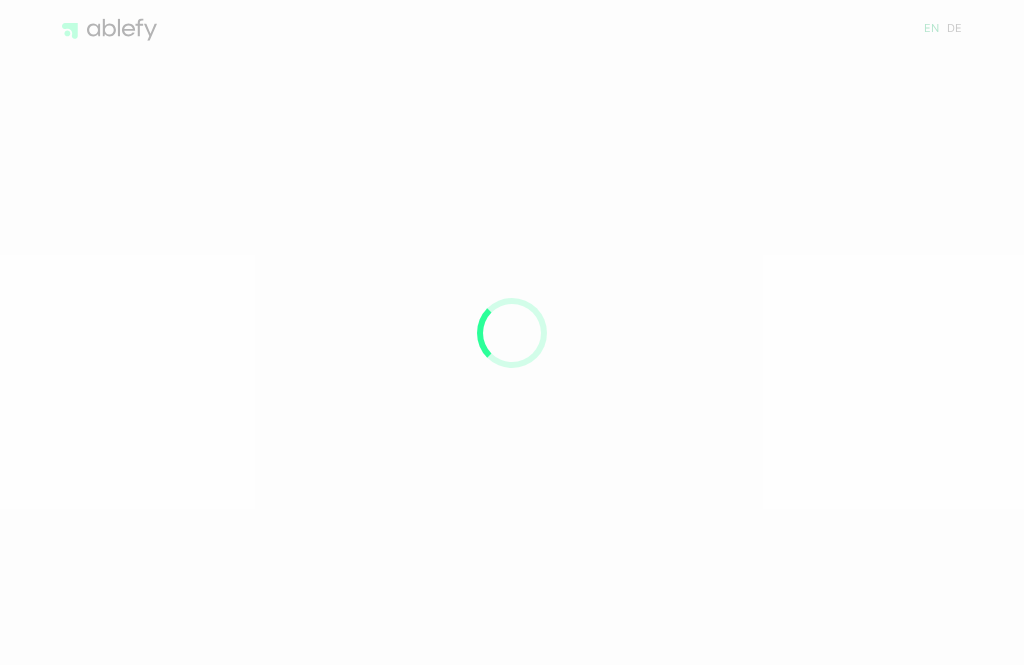 scroll, scrollTop: 0, scrollLeft: 0, axis: both 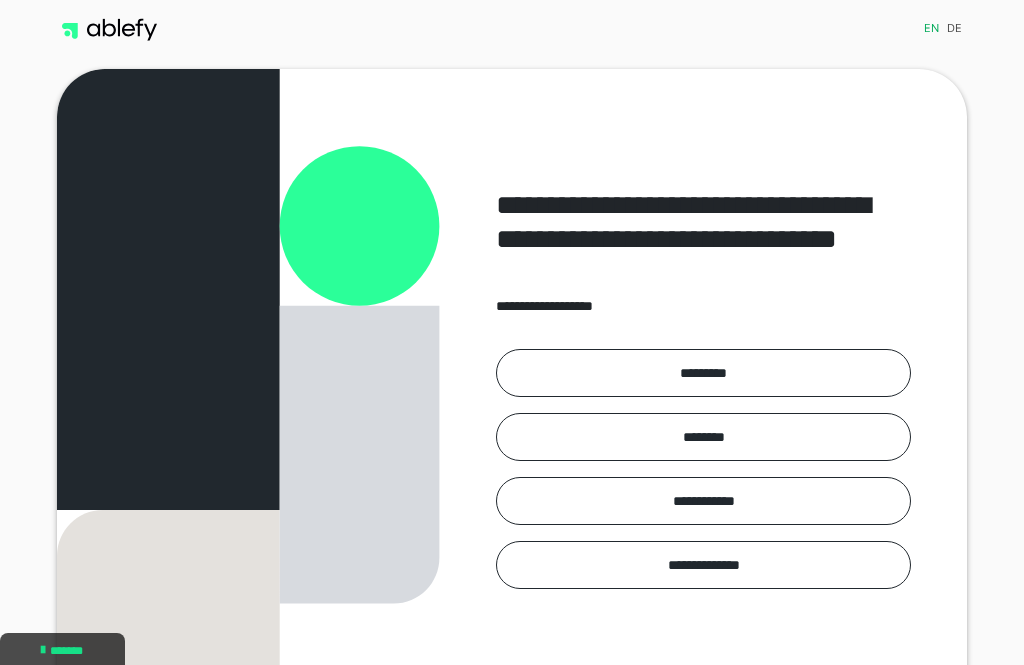 click on "*********" at bounding box center (703, 373) 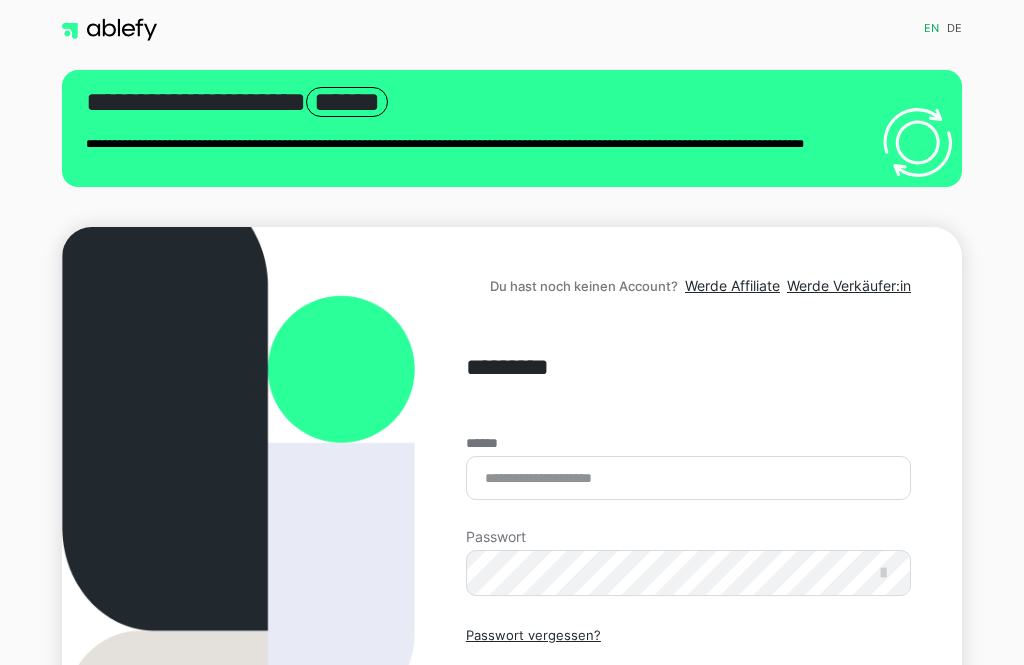 scroll, scrollTop: 0, scrollLeft: 0, axis: both 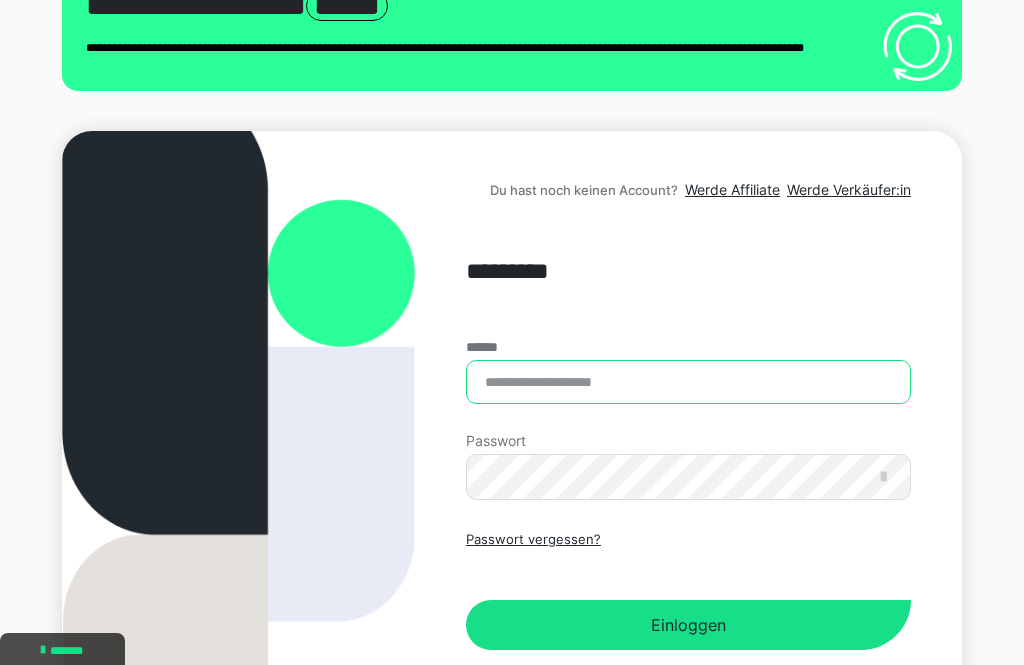 click on "******" at bounding box center (688, 382) 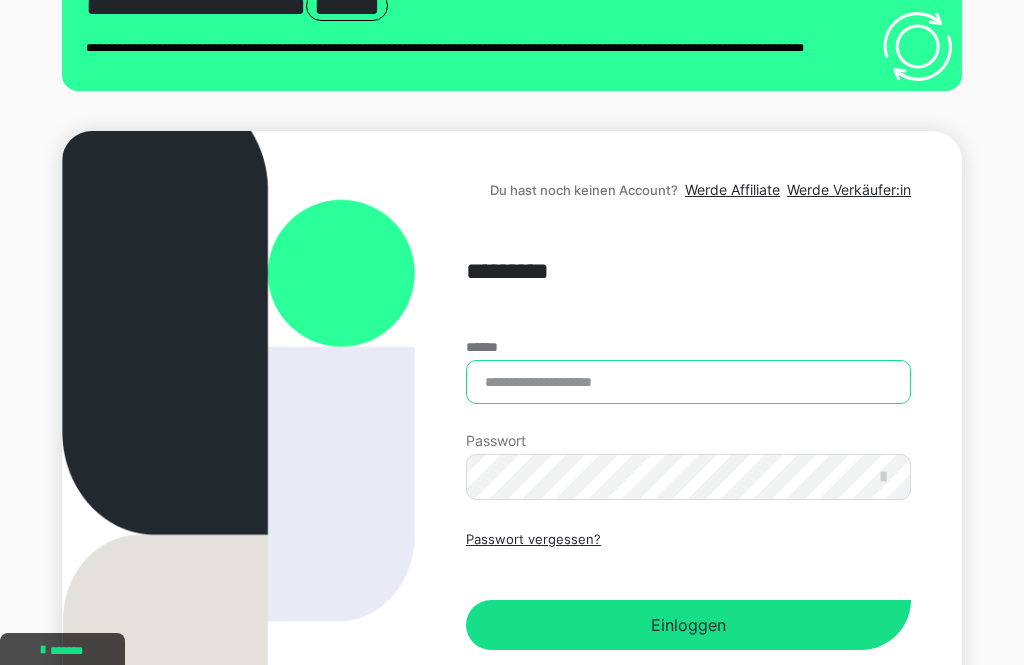 type on "**********" 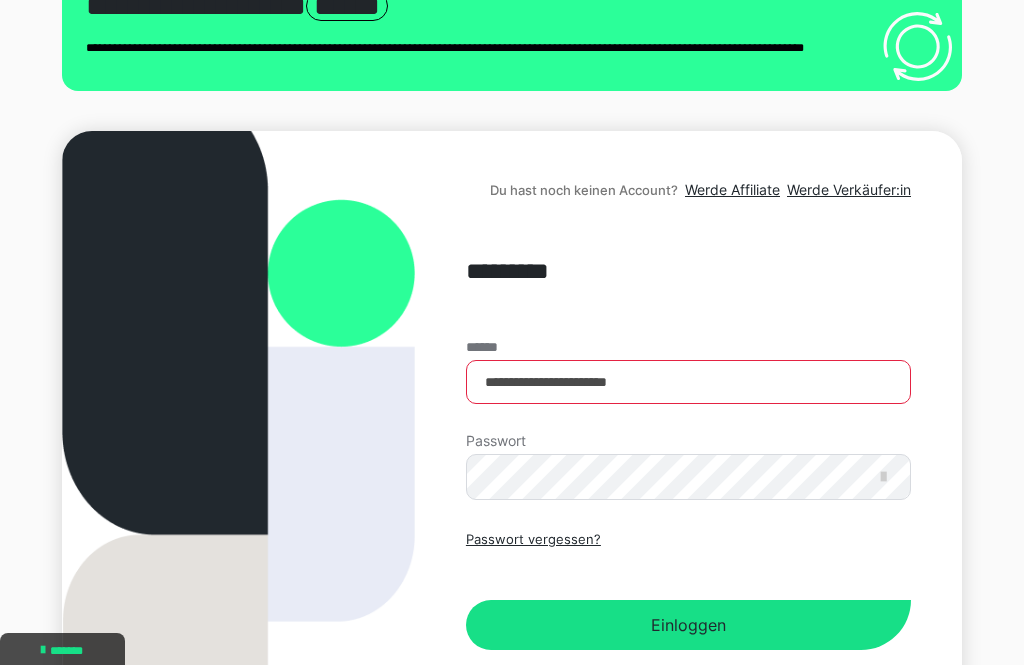 click on "Einloggen" at bounding box center (688, 625) 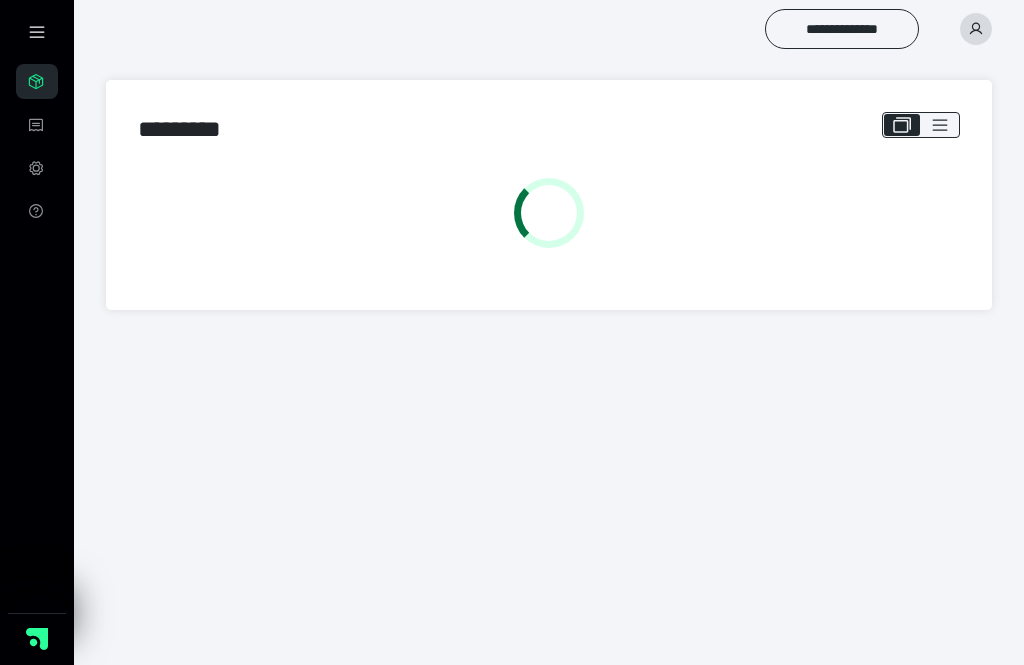 scroll, scrollTop: 0, scrollLeft: 0, axis: both 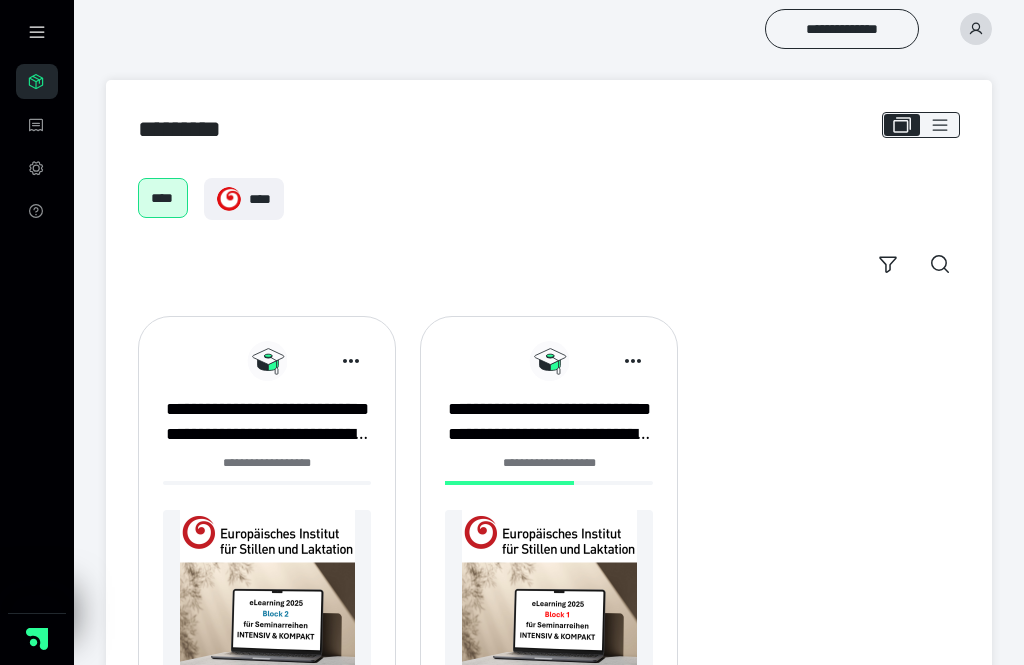 click on "**********" at bounding box center (549, 533) 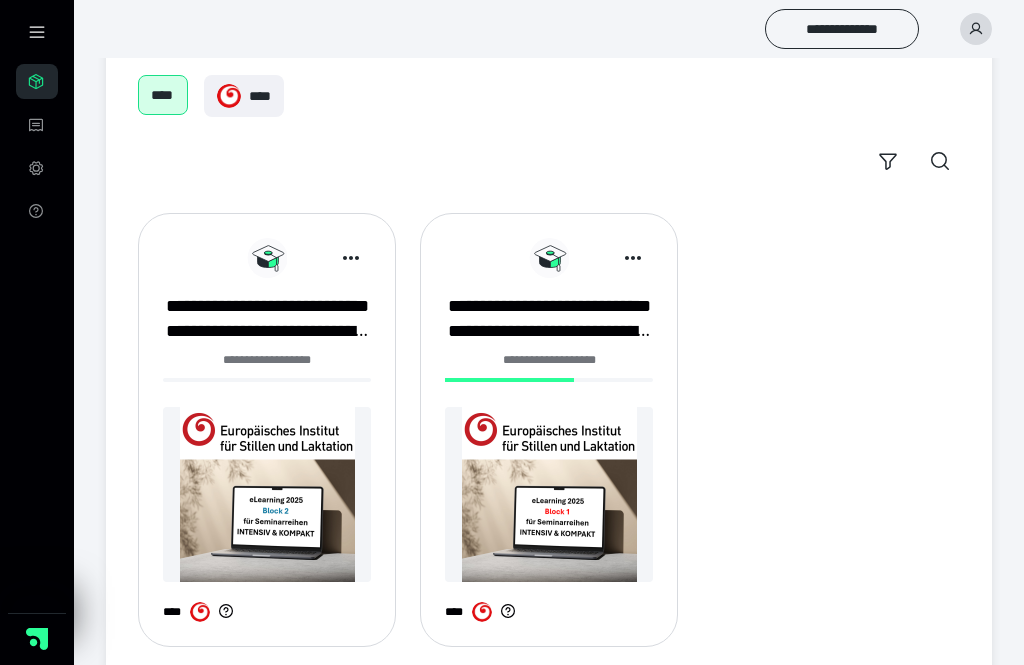 click at bounding box center [549, 494] 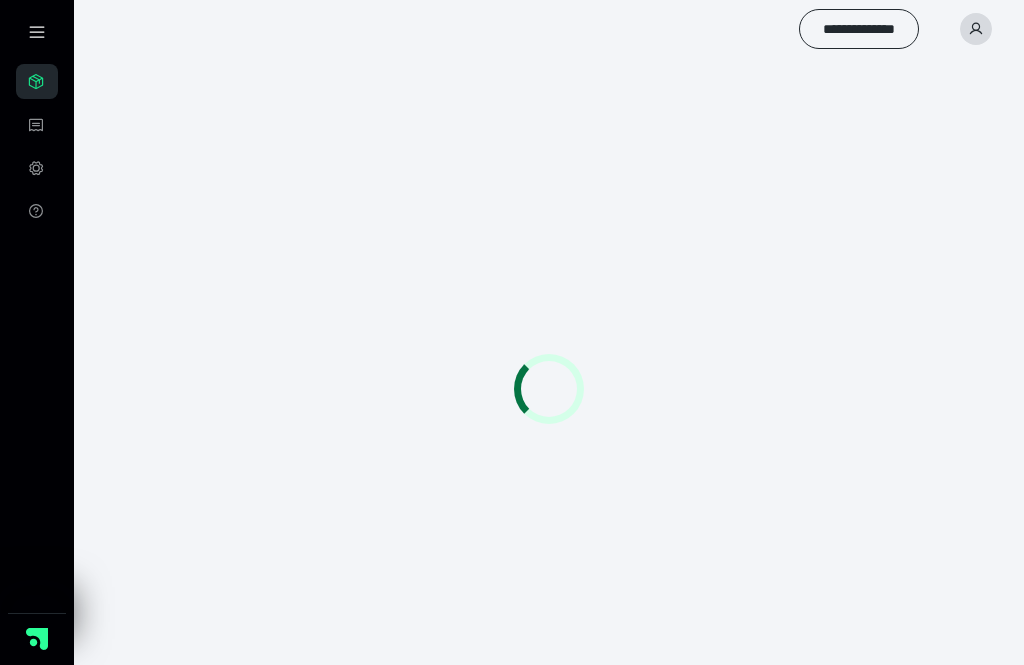 scroll, scrollTop: 0, scrollLeft: 0, axis: both 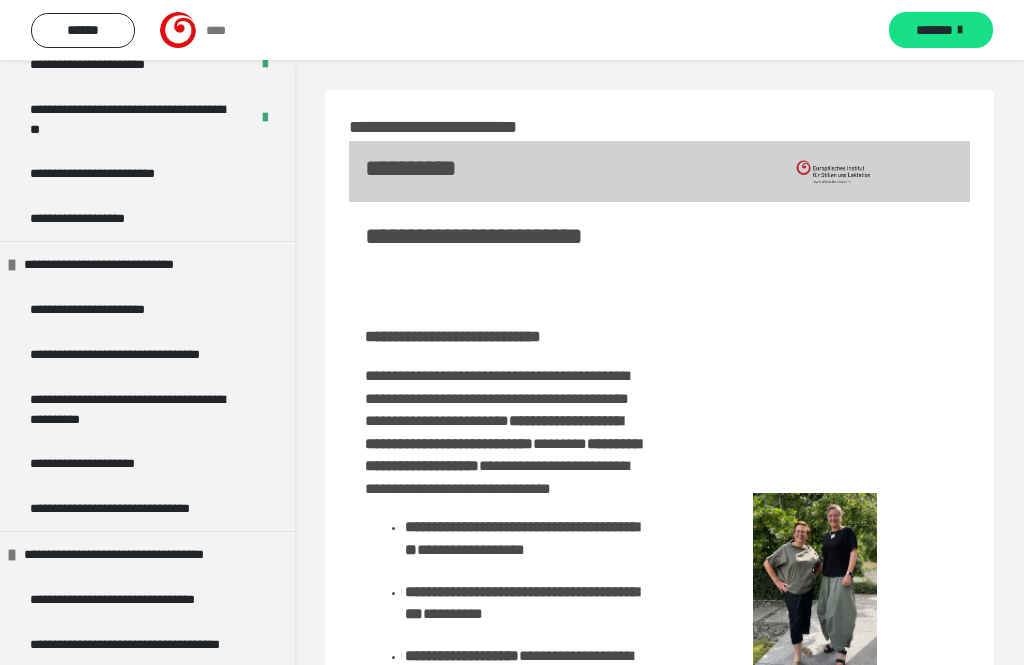 click on "**********" at bounding box center (101, 309) 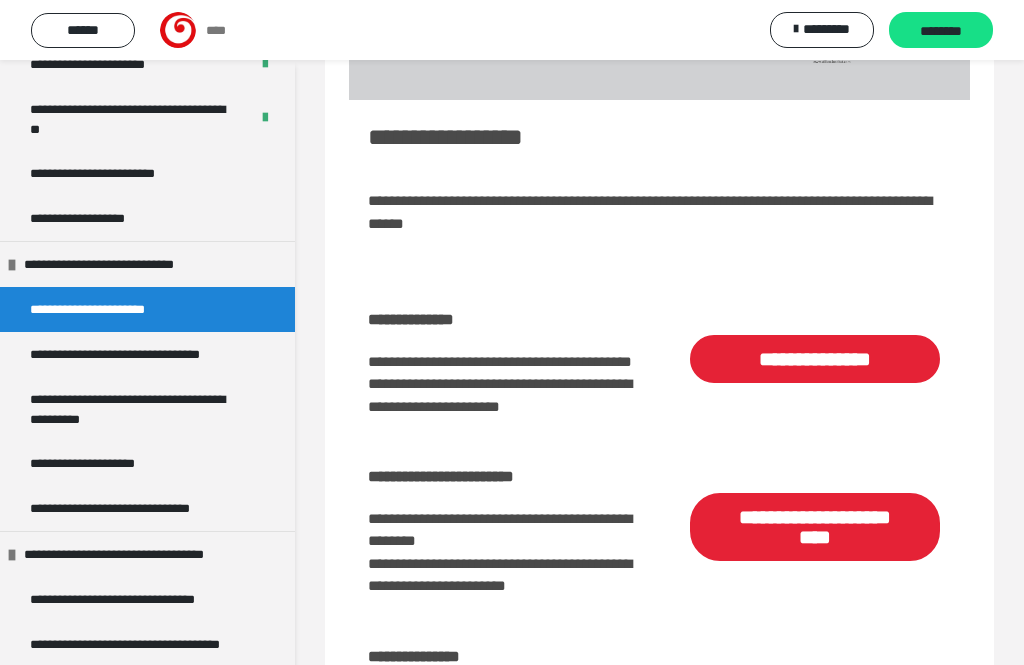 scroll, scrollTop: 154, scrollLeft: 0, axis: vertical 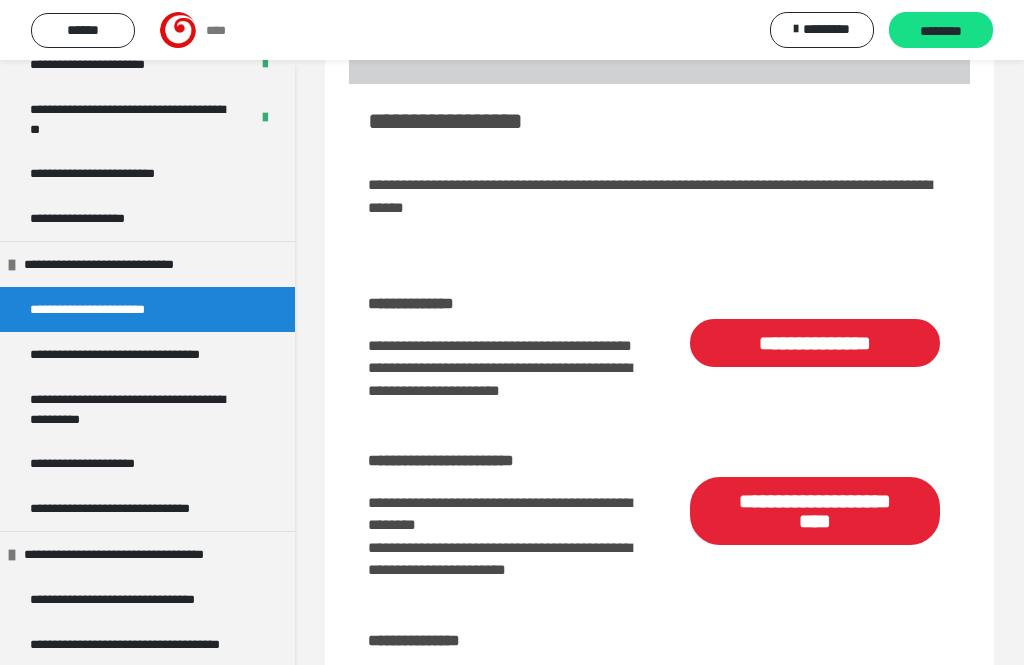 click on "**********" at bounding box center [137, 354] 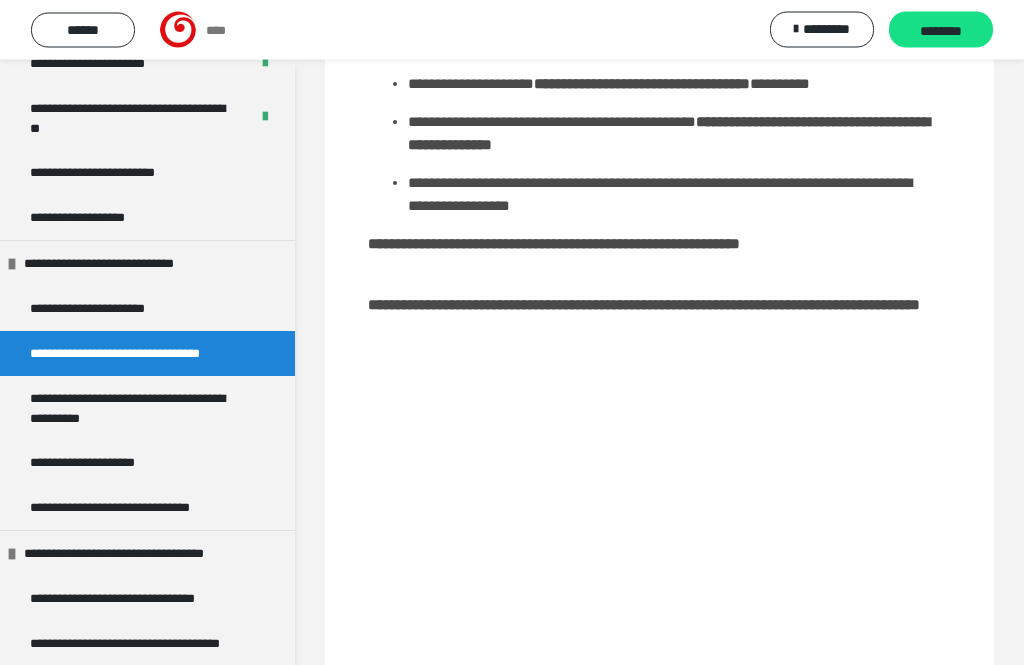scroll, scrollTop: 333, scrollLeft: 0, axis: vertical 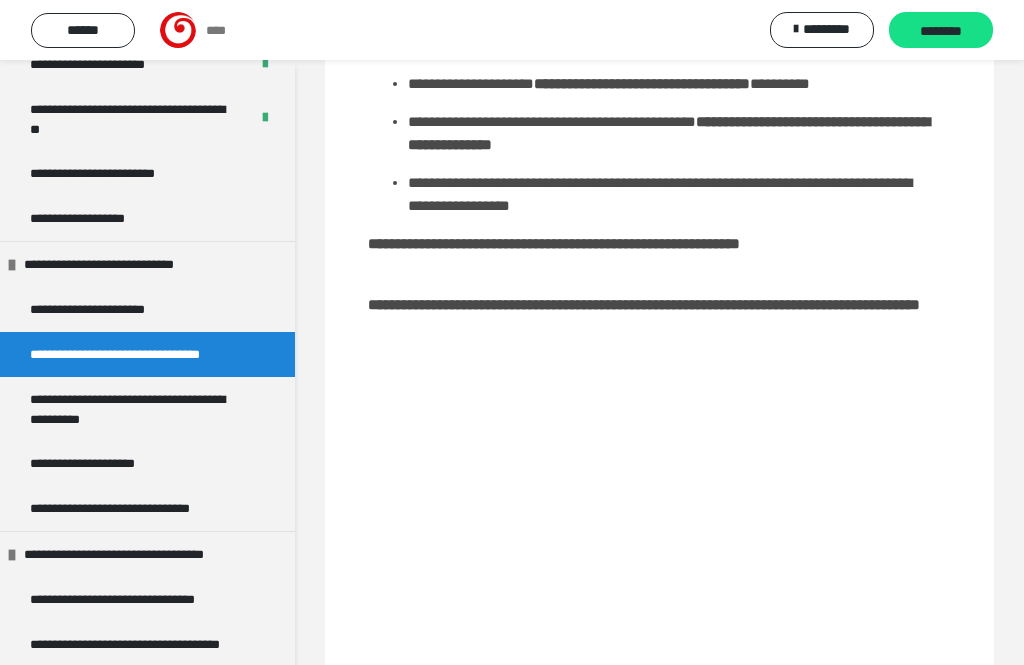 click on "**********" at bounding box center (139, 409) 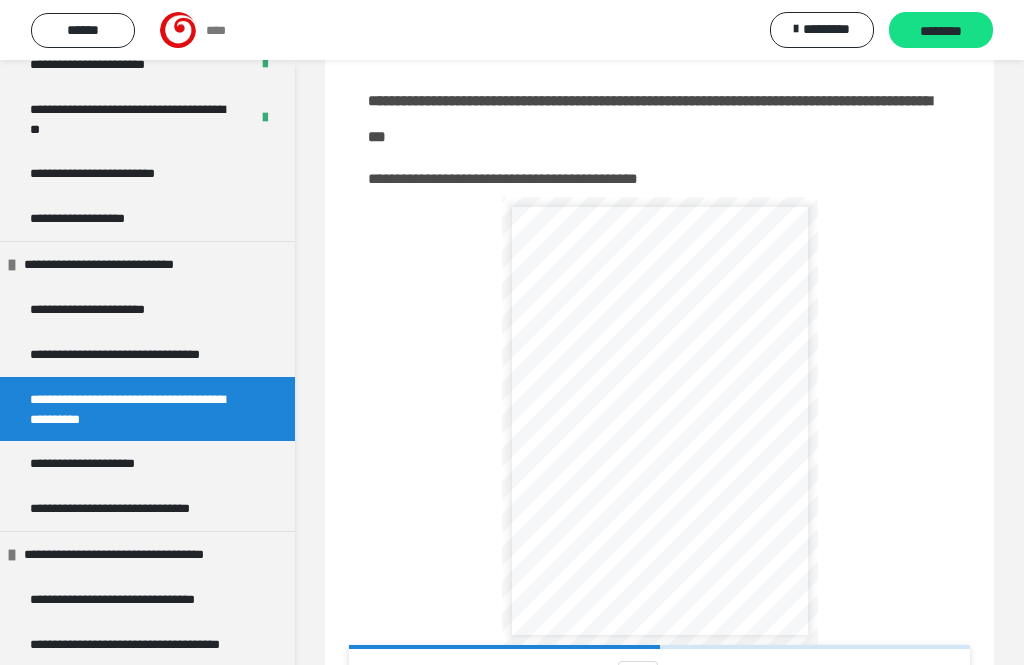scroll, scrollTop: 510, scrollLeft: 0, axis: vertical 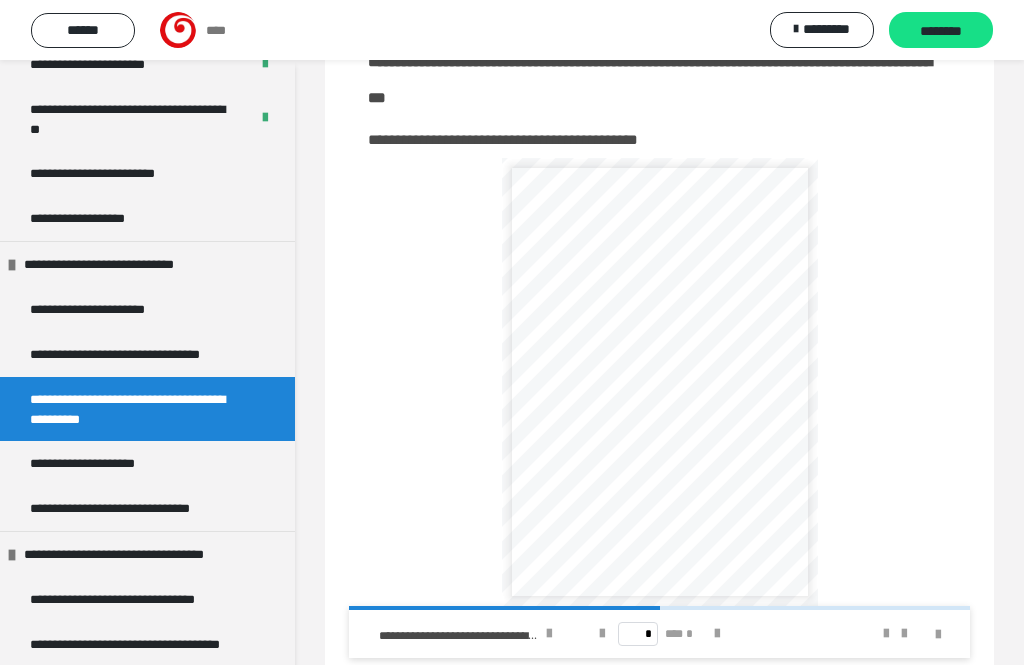 click on "**********" at bounding box center (663, 419) 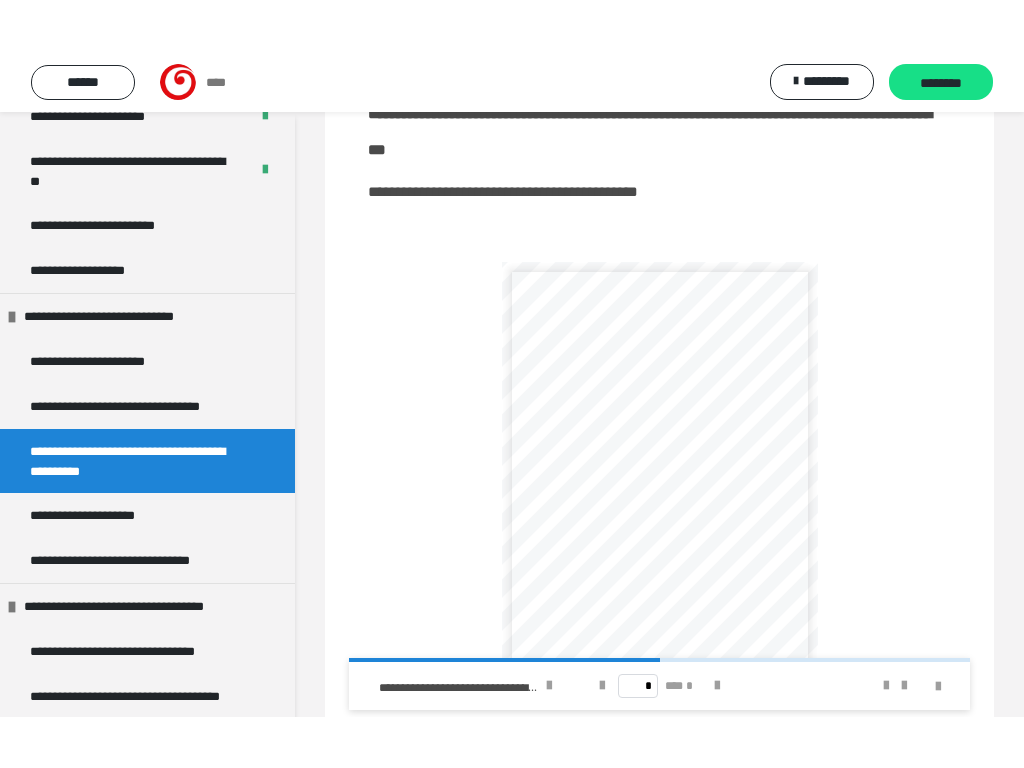 scroll, scrollTop: 0, scrollLeft: 0, axis: both 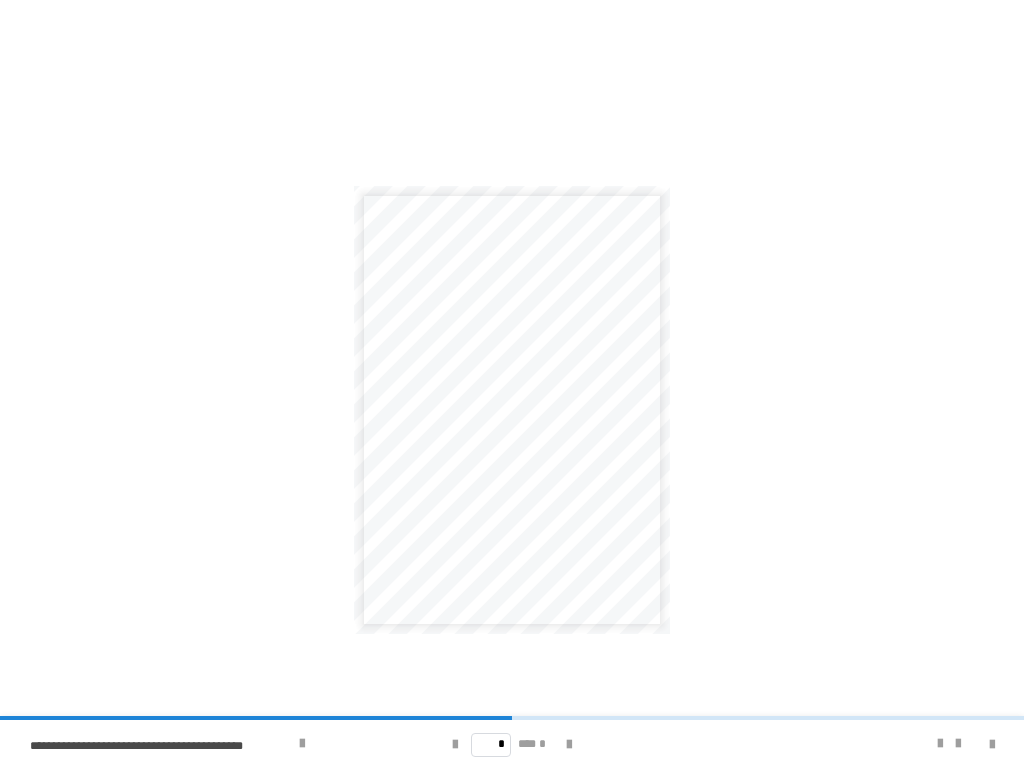 click at bounding box center (940, 744) 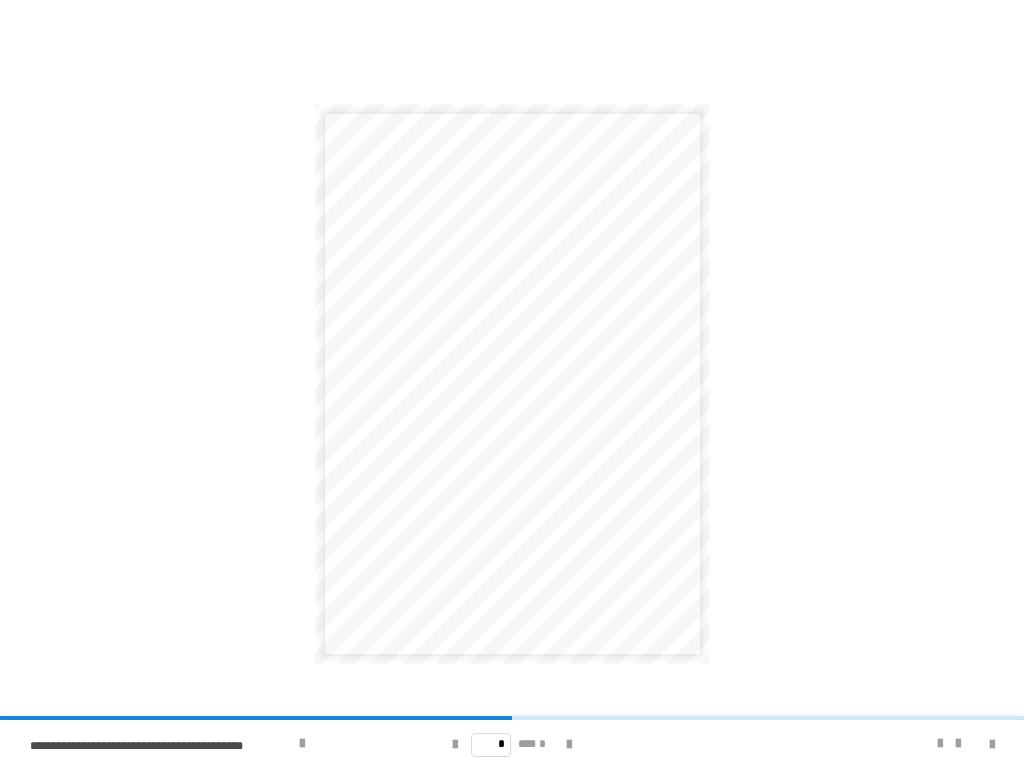 click at bounding box center [940, 744] 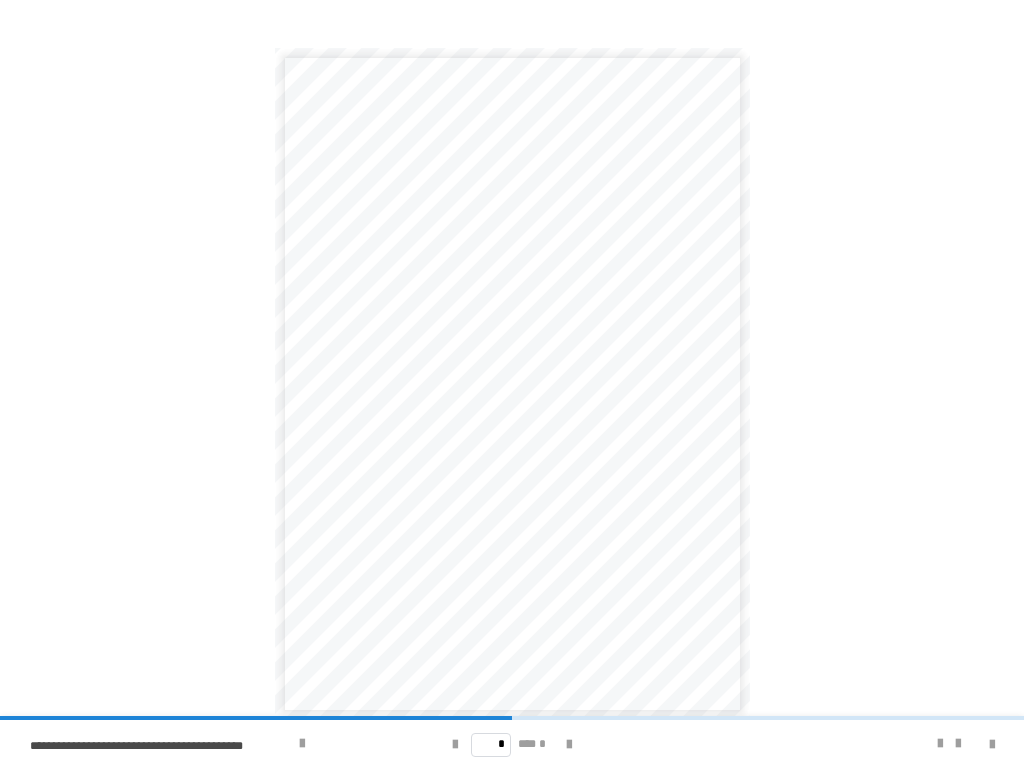 click at bounding box center (940, 744) 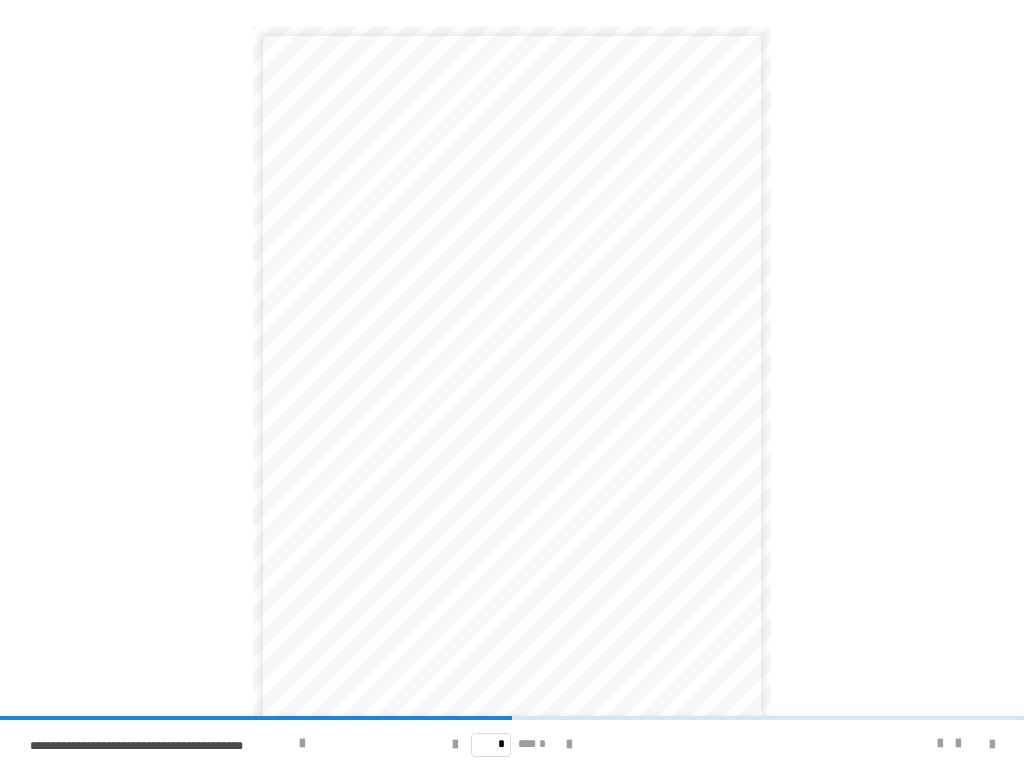 click at bounding box center [940, 744] 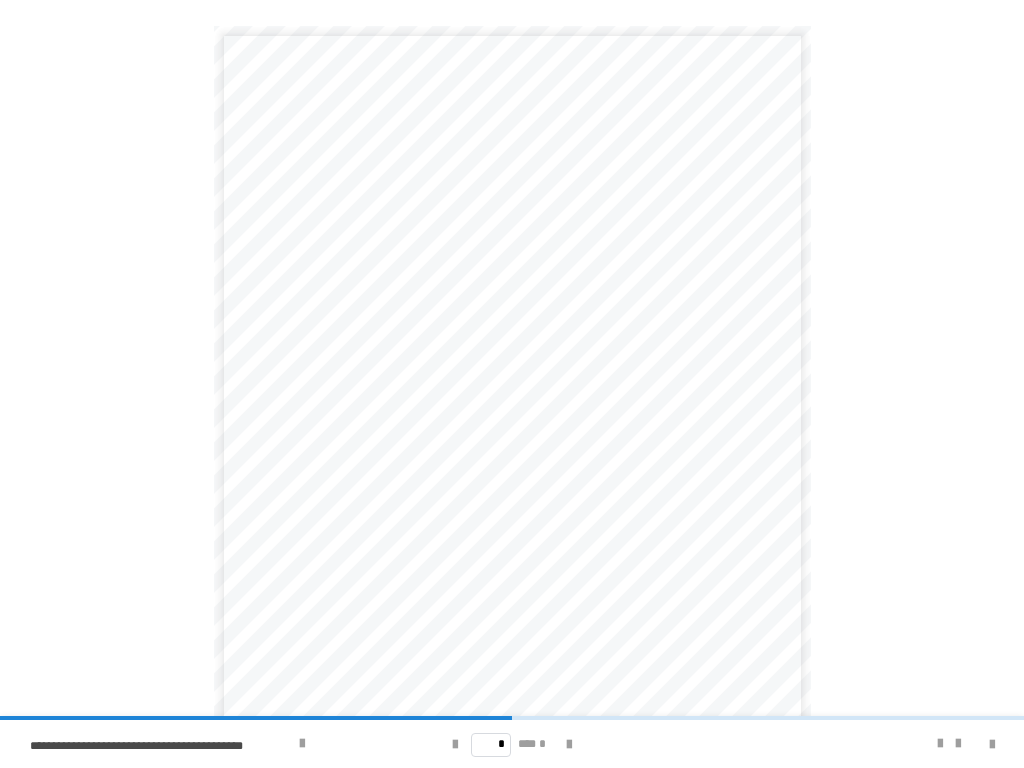 click at bounding box center (940, 744) 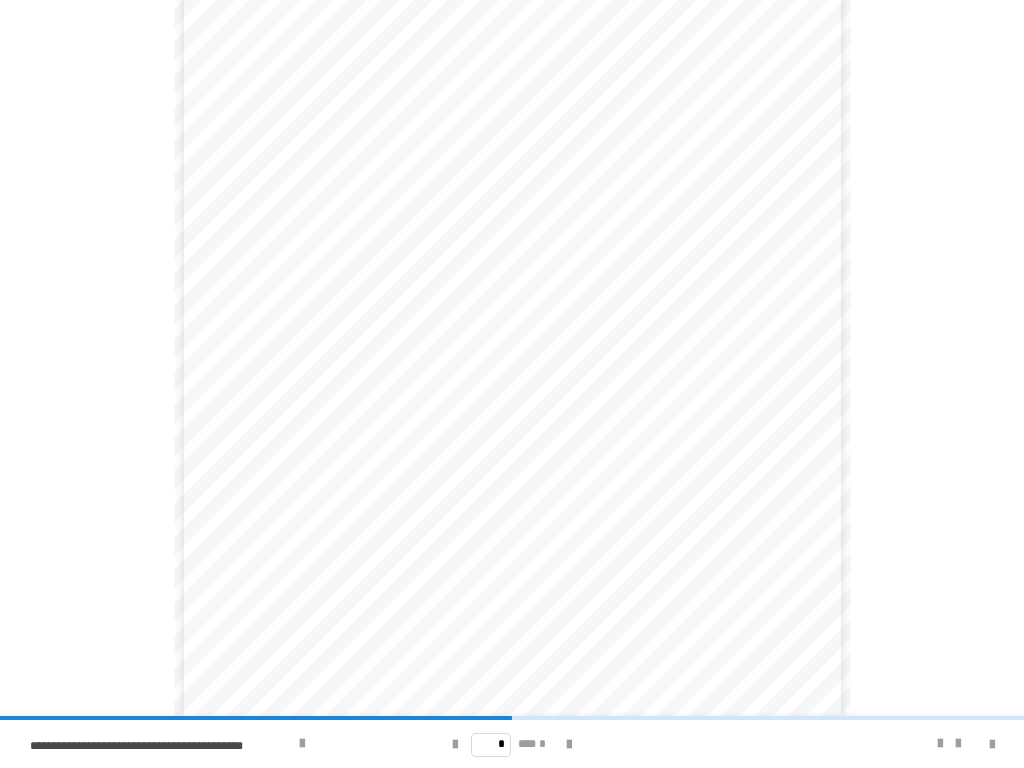 scroll, scrollTop: 215, scrollLeft: 0, axis: vertical 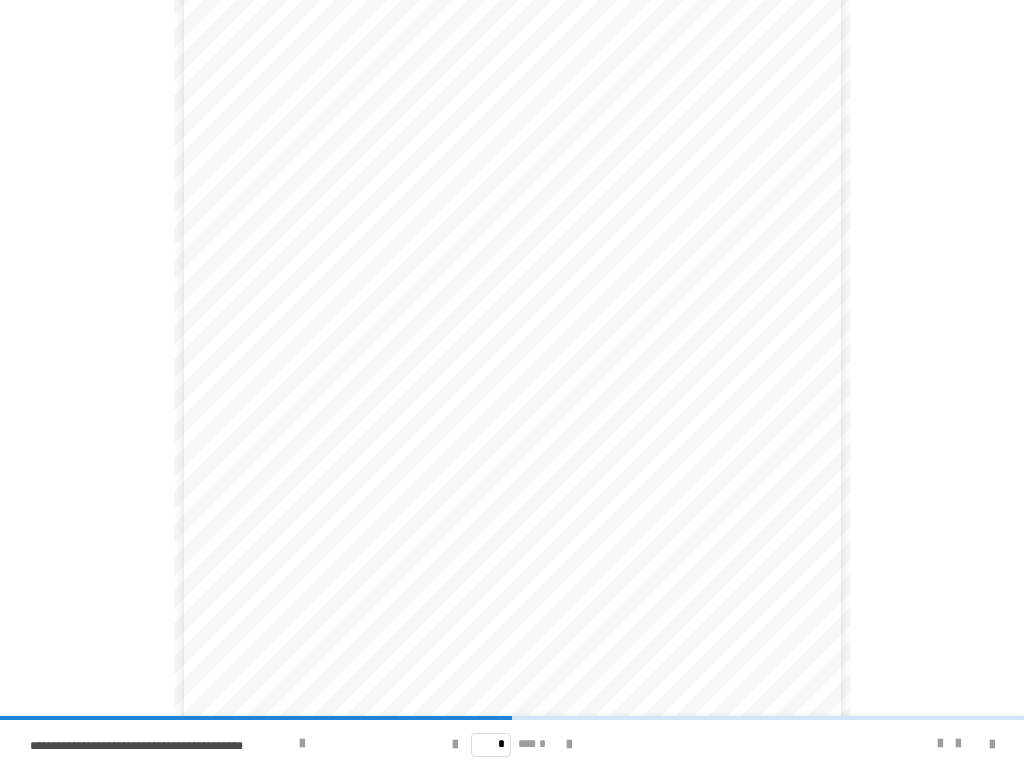 click at bounding box center [569, 744] 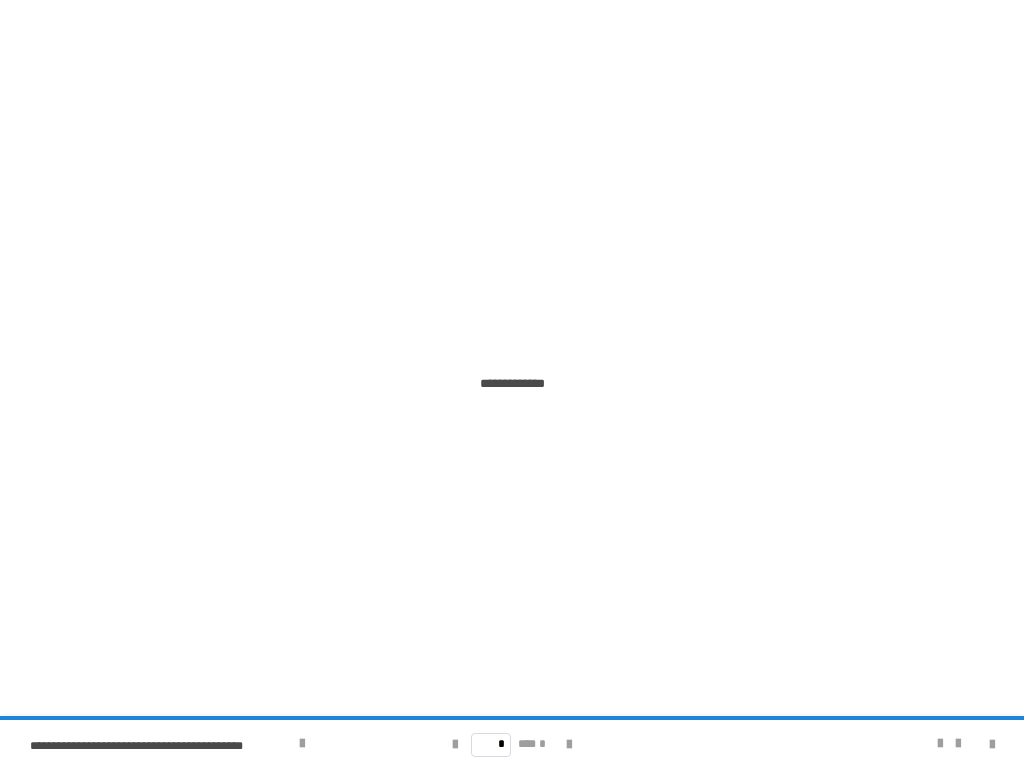 type on "*" 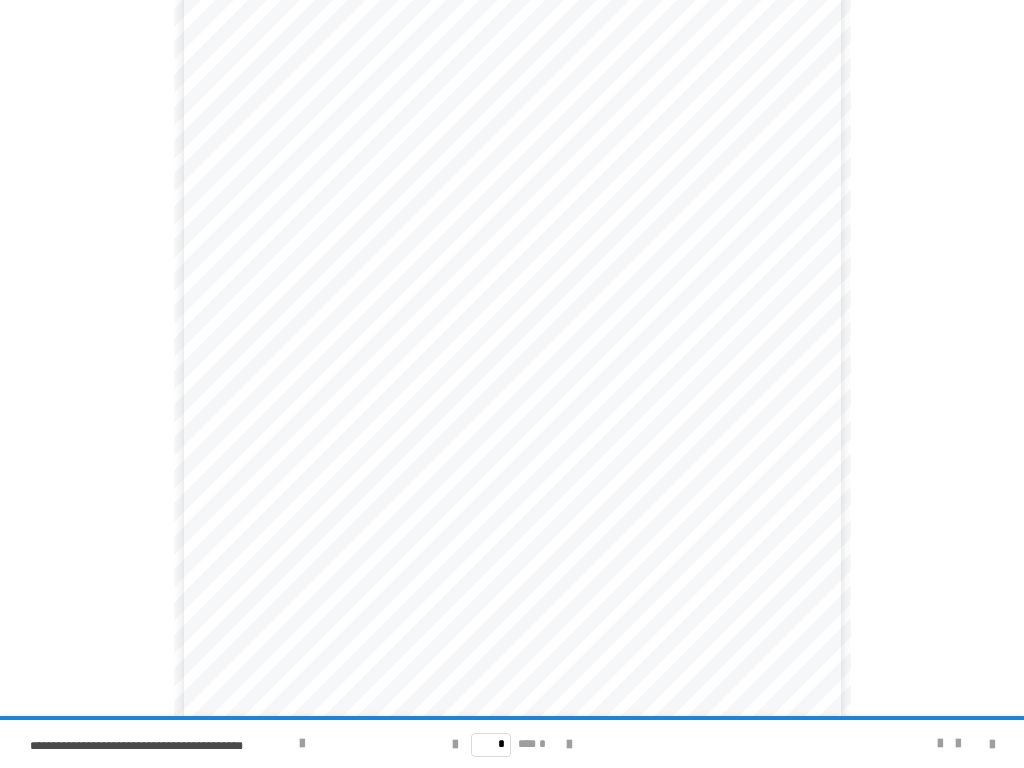 scroll, scrollTop: 215, scrollLeft: 0, axis: vertical 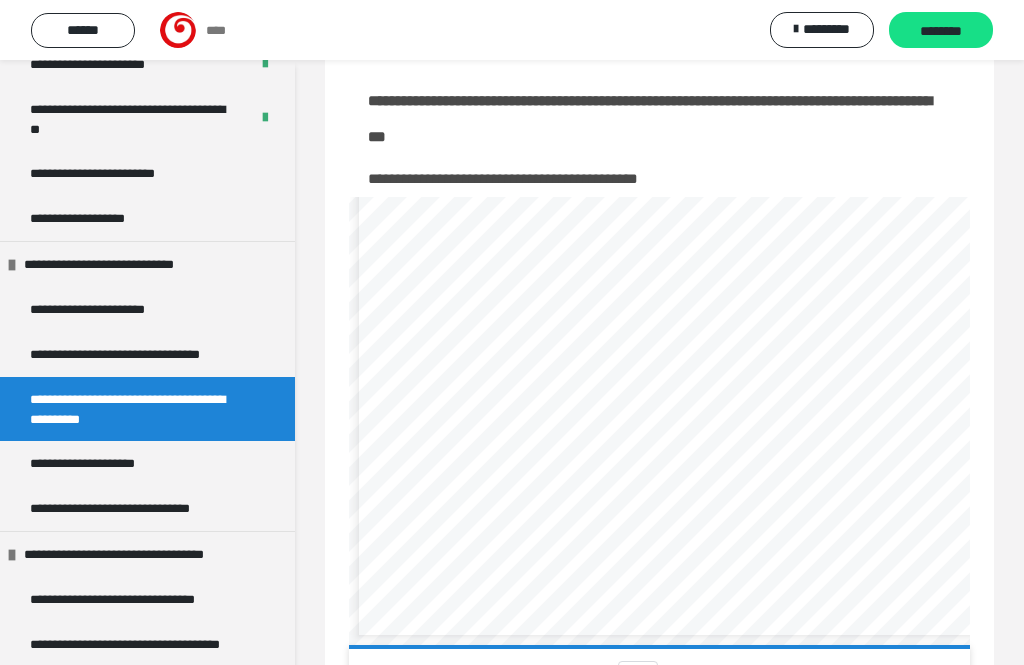 click on "********" at bounding box center (941, 31) 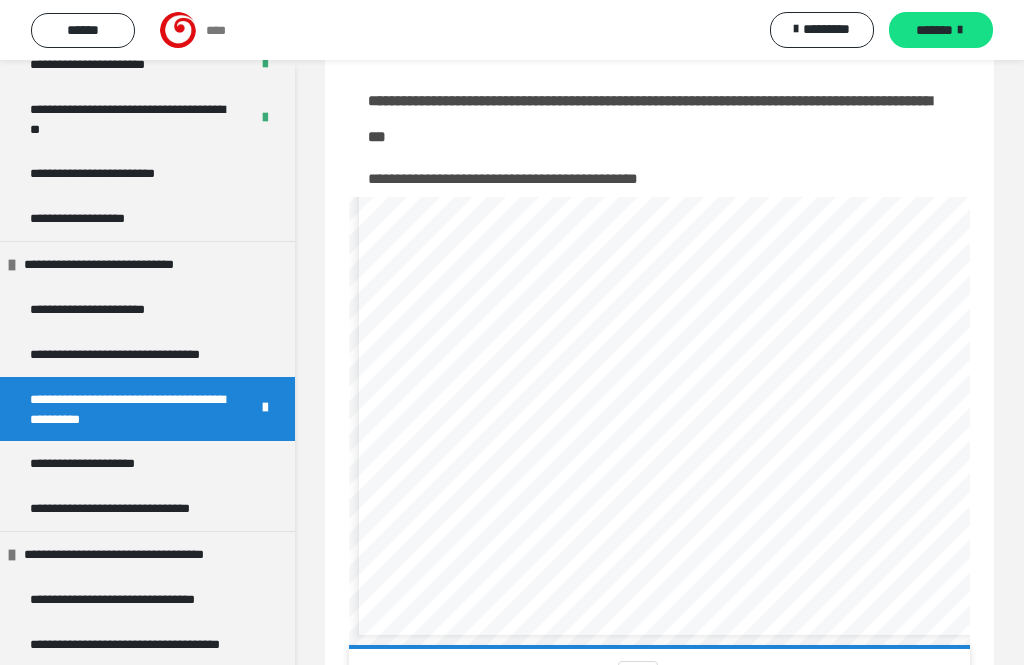 click on "**********" at bounding box center (106, 463) 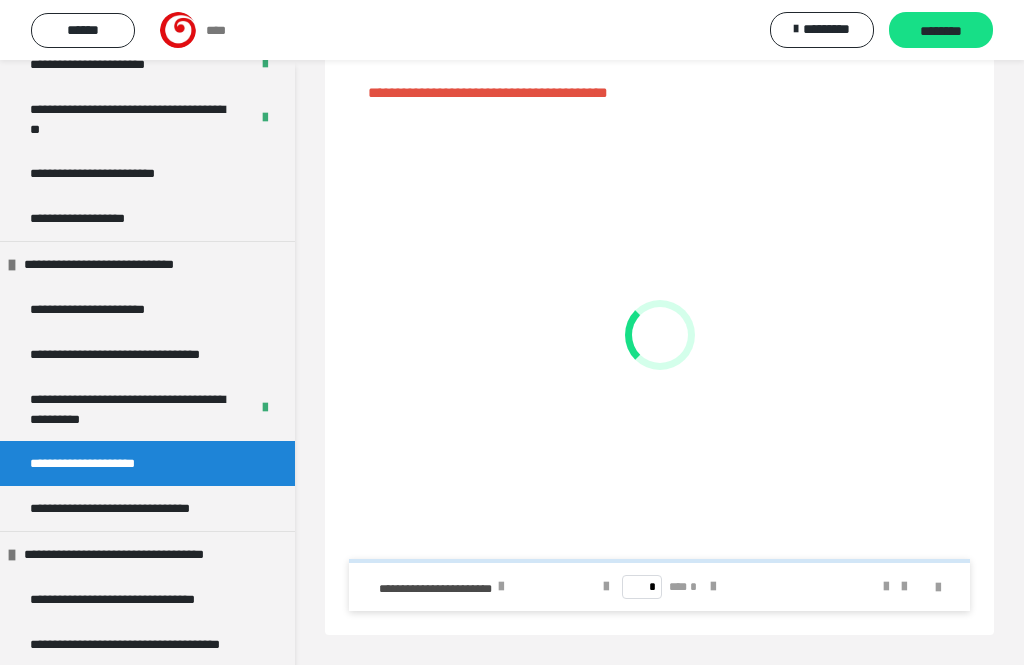 scroll, scrollTop: 283, scrollLeft: 0, axis: vertical 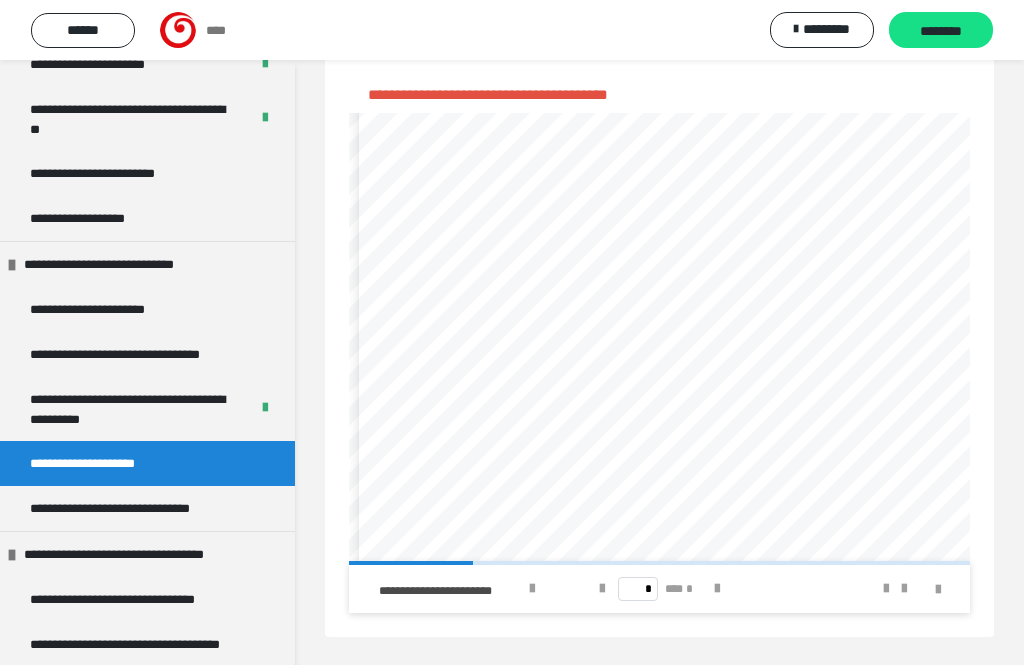 click on "********" at bounding box center [941, 31] 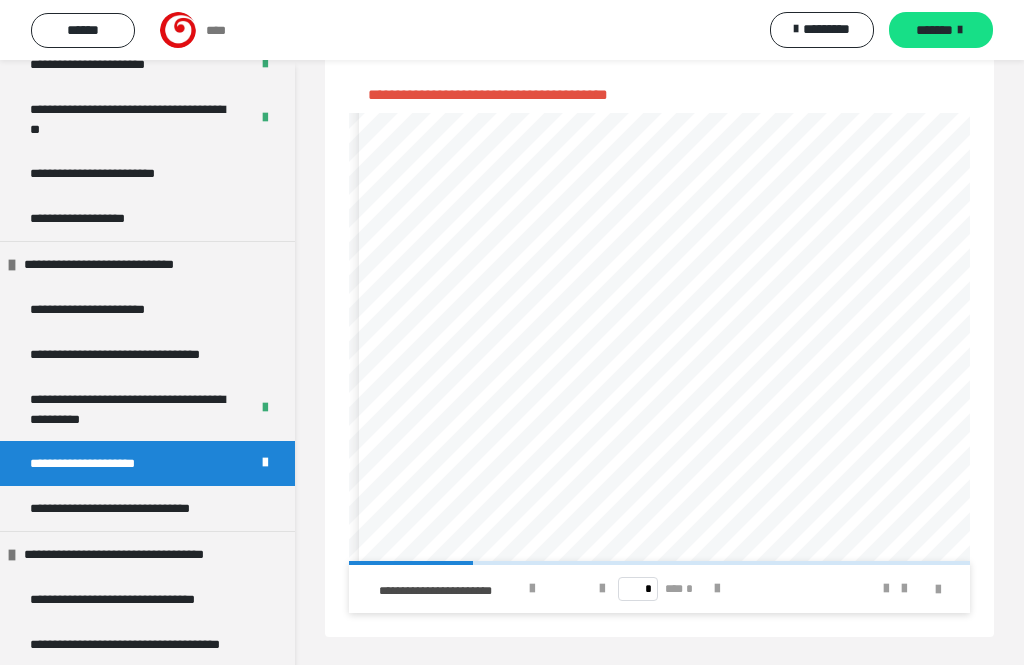 click on "**********" at bounding box center [136, 508] 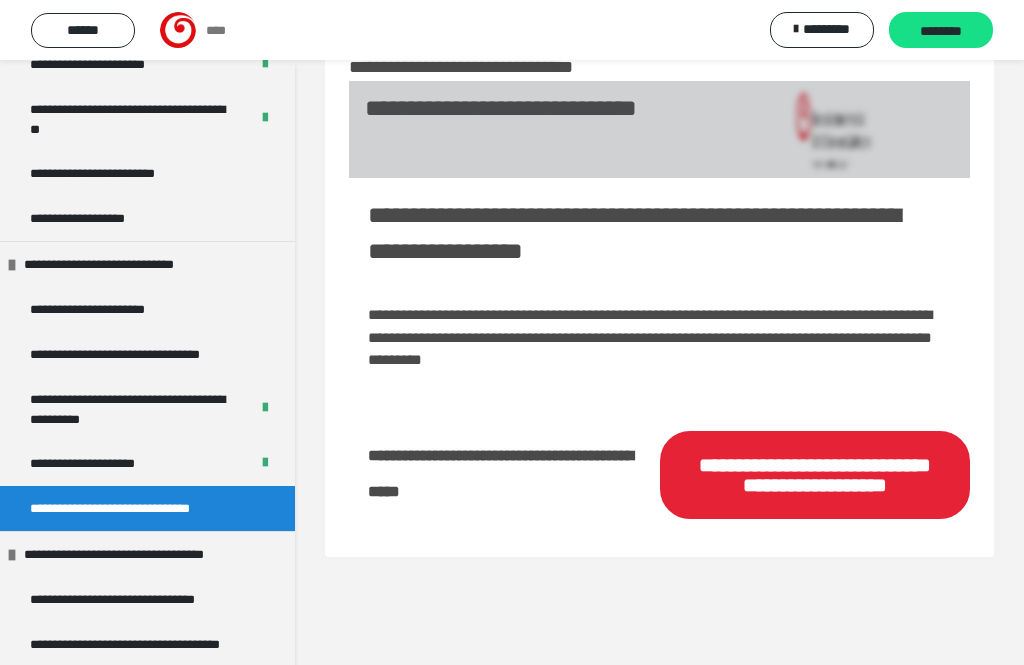 scroll, scrollTop: 124, scrollLeft: 0, axis: vertical 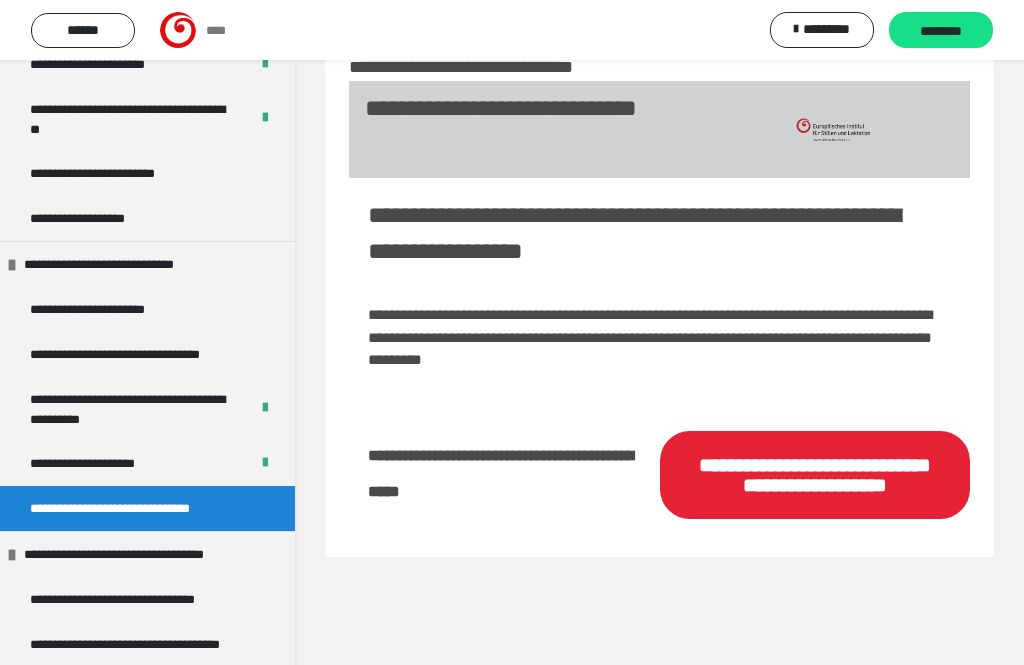 click on "**********" at bounding box center (815, 475) 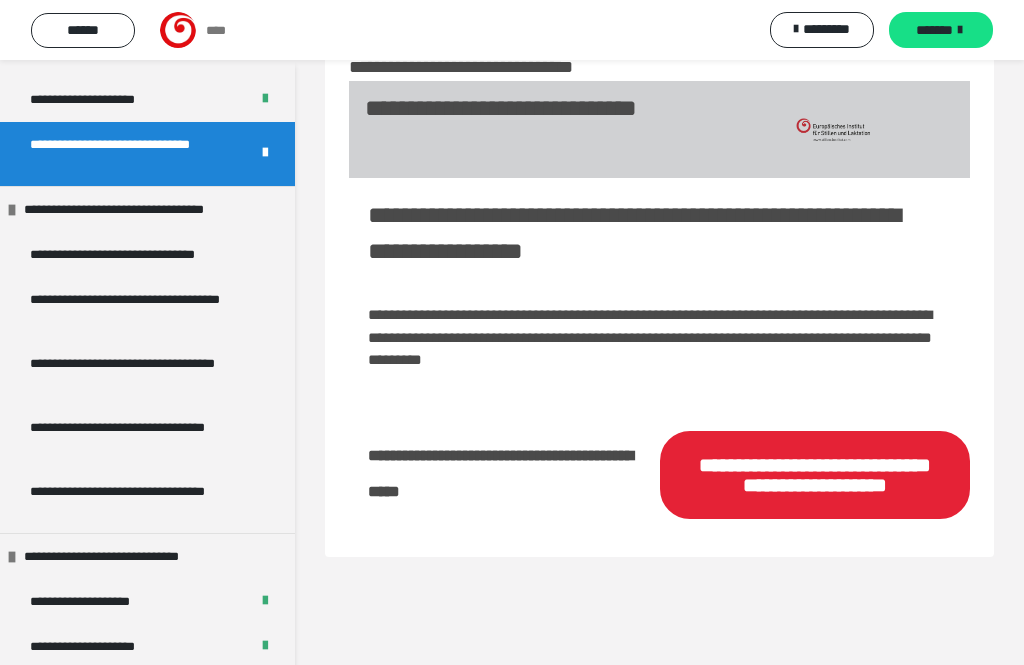 scroll, scrollTop: 4030, scrollLeft: 0, axis: vertical 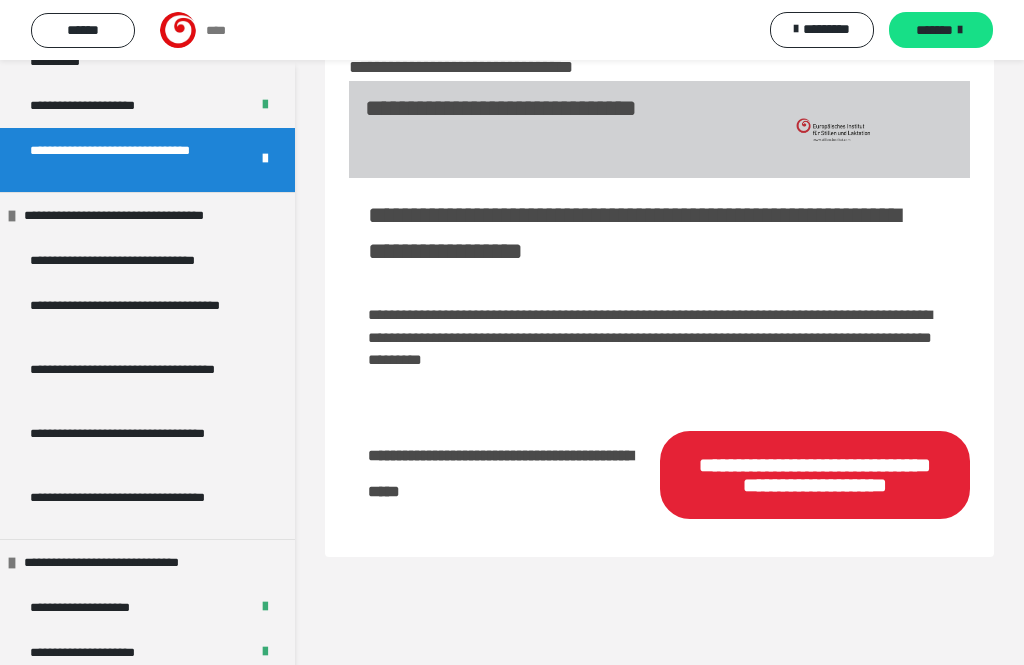click on "**********" at bounding box center (129, 260) 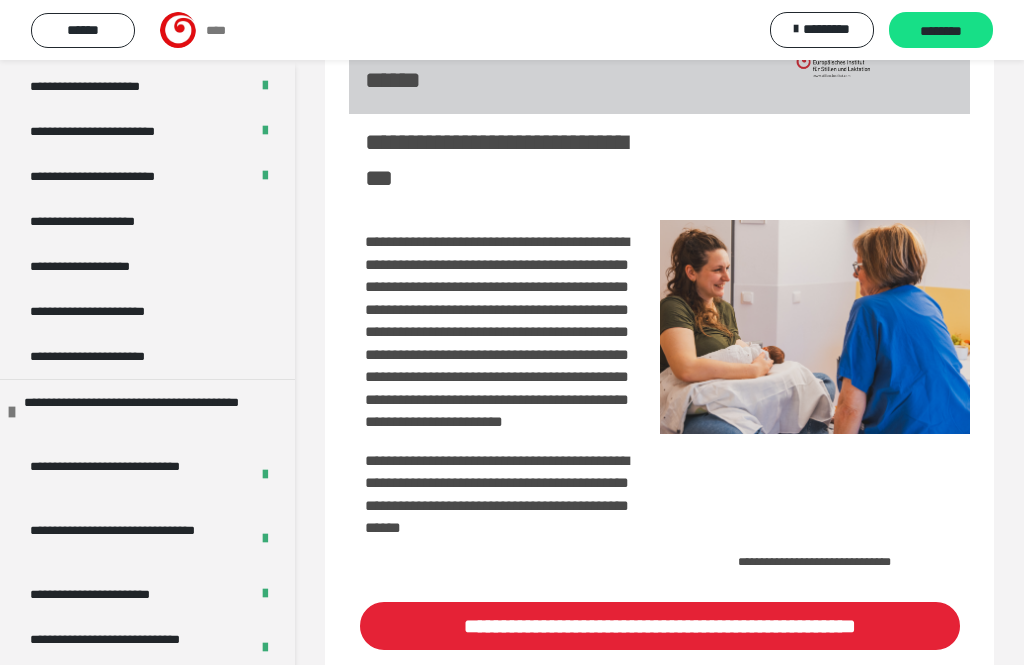 scroll, scrollTop: 399, scrollLeft: 0, axis: vertical 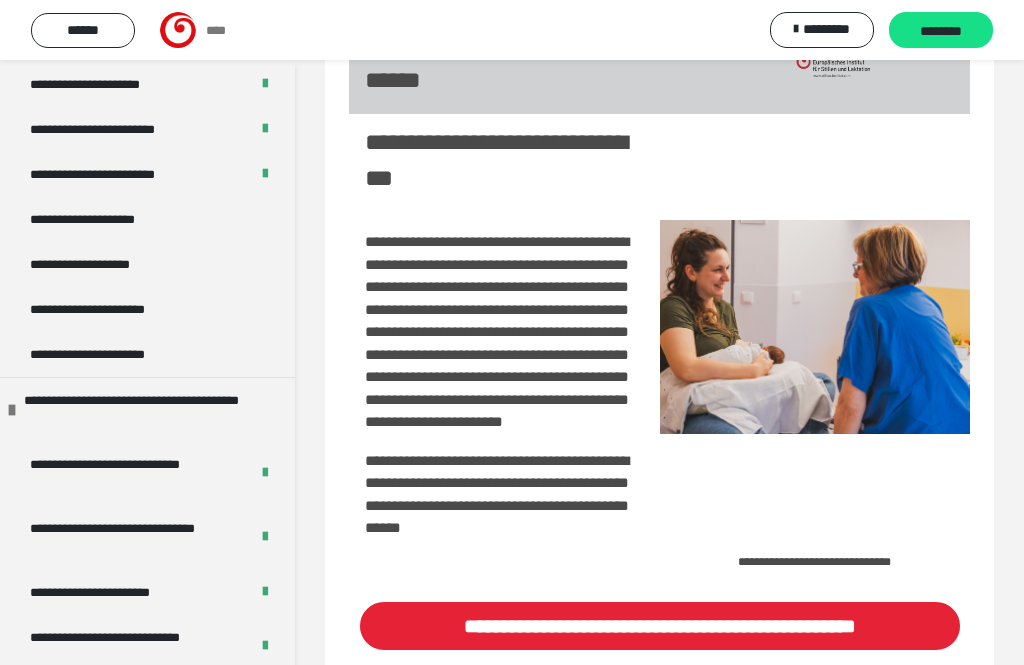 click on "**********" at bounding box center [109, 219] 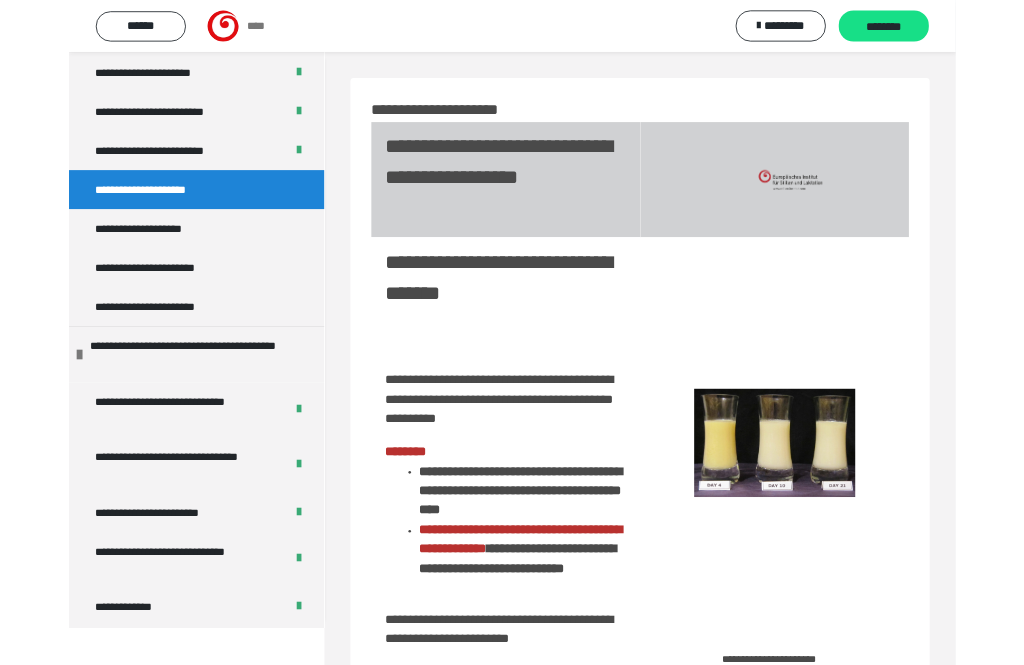 scroll, scrollTop: 198, scrollLeft: 0, axis: vertical 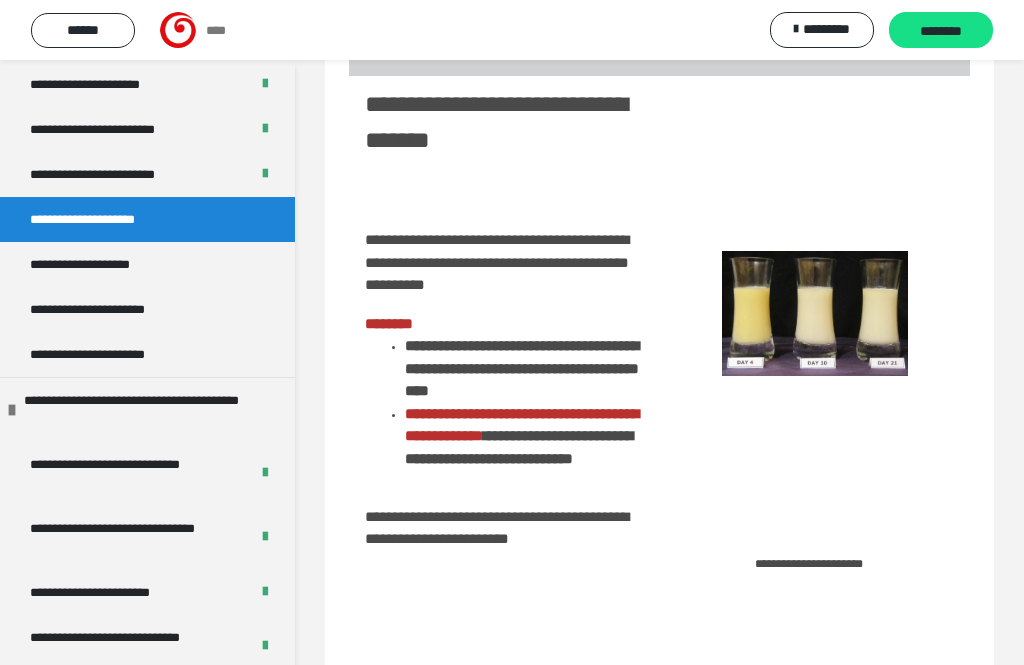 click on "**********" at bounding box center [147, 264] 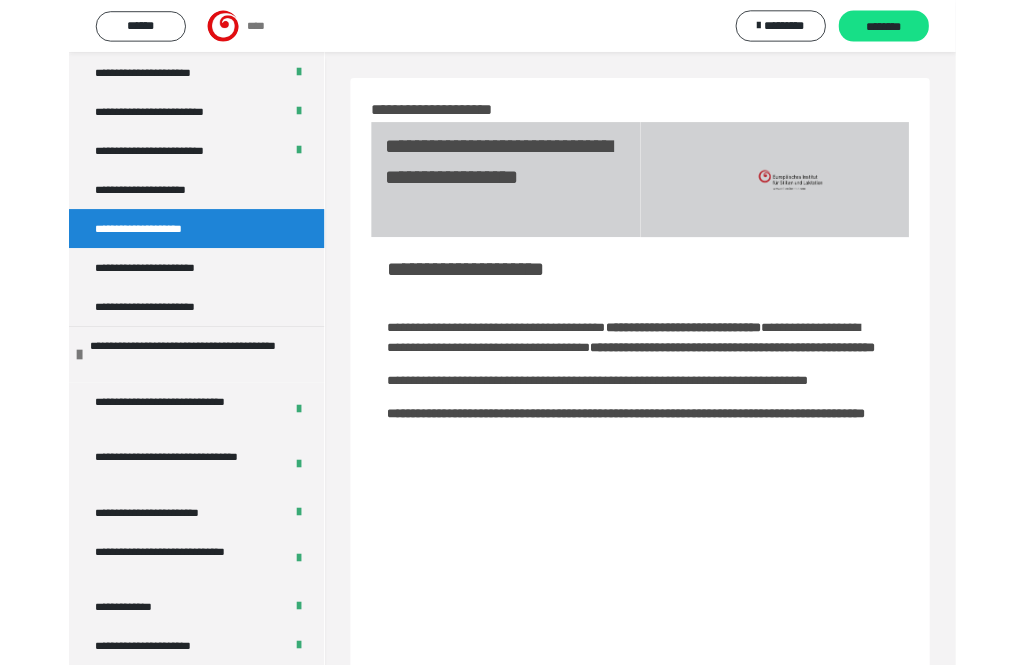 scroll, scrollTop: 211, scrollLeft: 0, axis: vertical 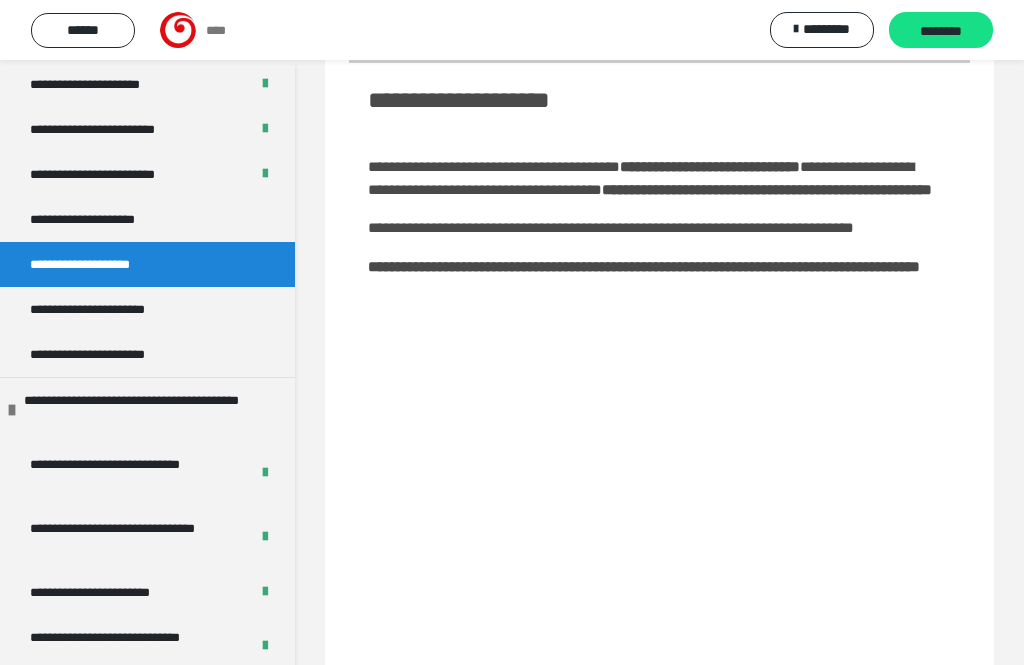 click on "**********" at bounding box center (111, 309) 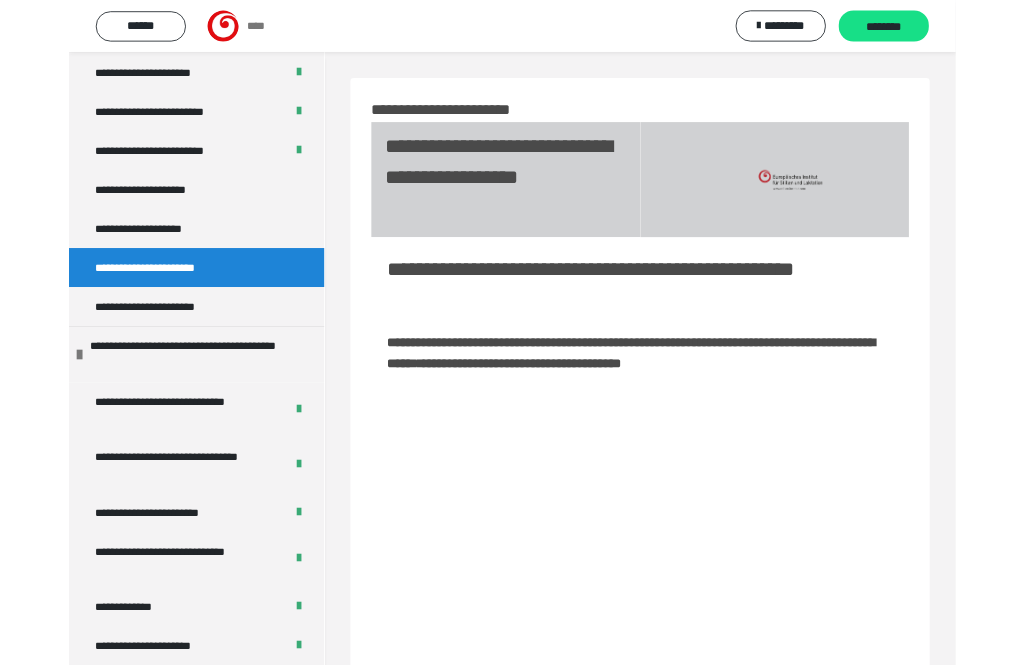 scroll, scrollTop: 584, scrollLeft: 0, axis: vertical 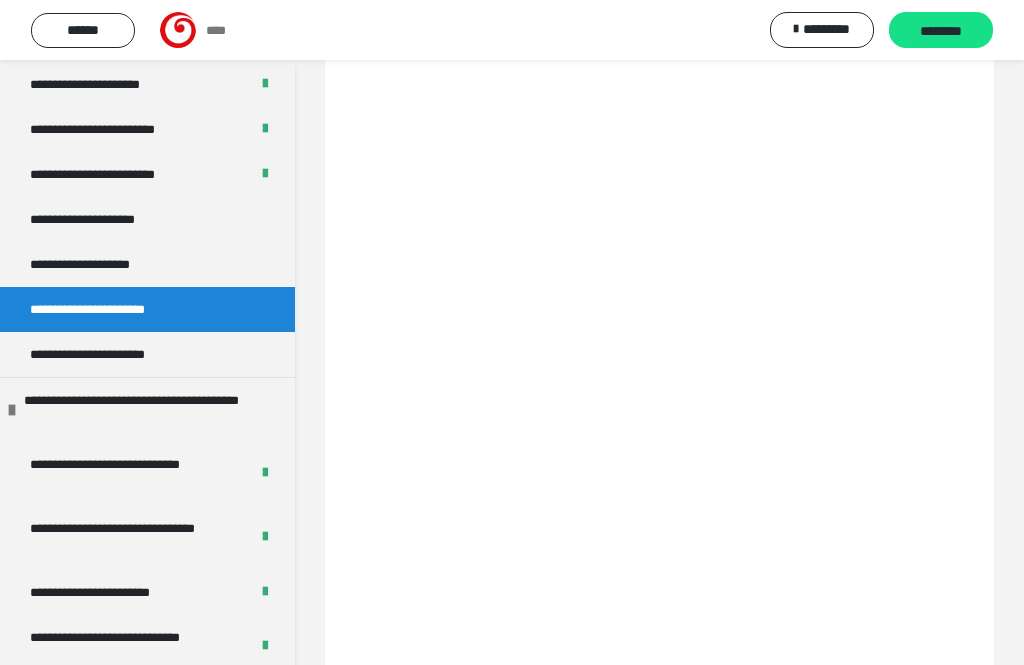 click at bounding box center [815, 500] 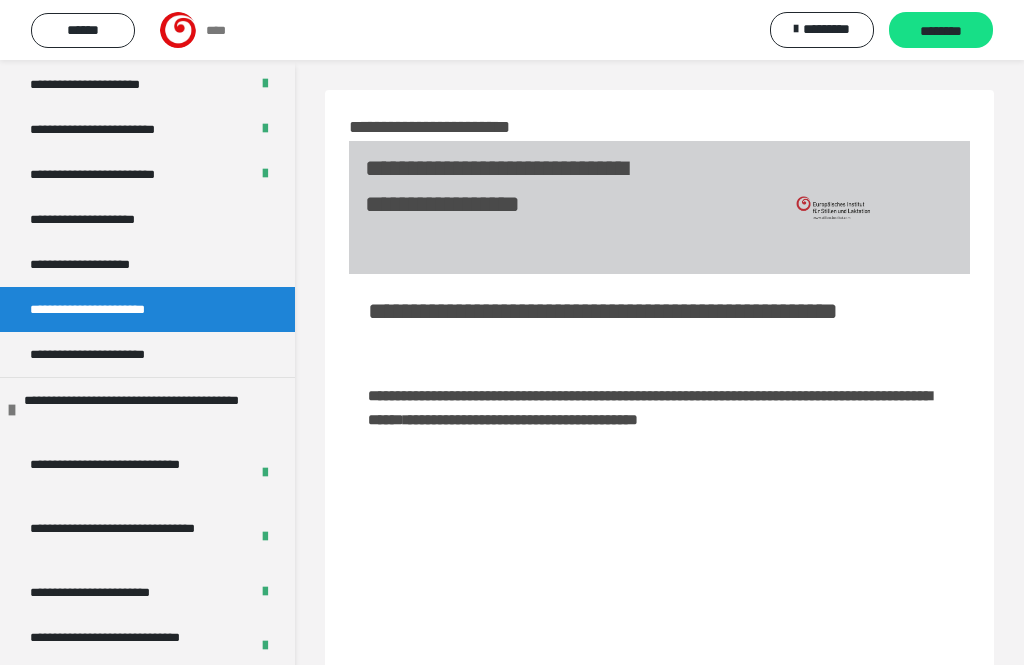 scroll, scrollTop: 584, scrollLeft: 0, axis: vertical 